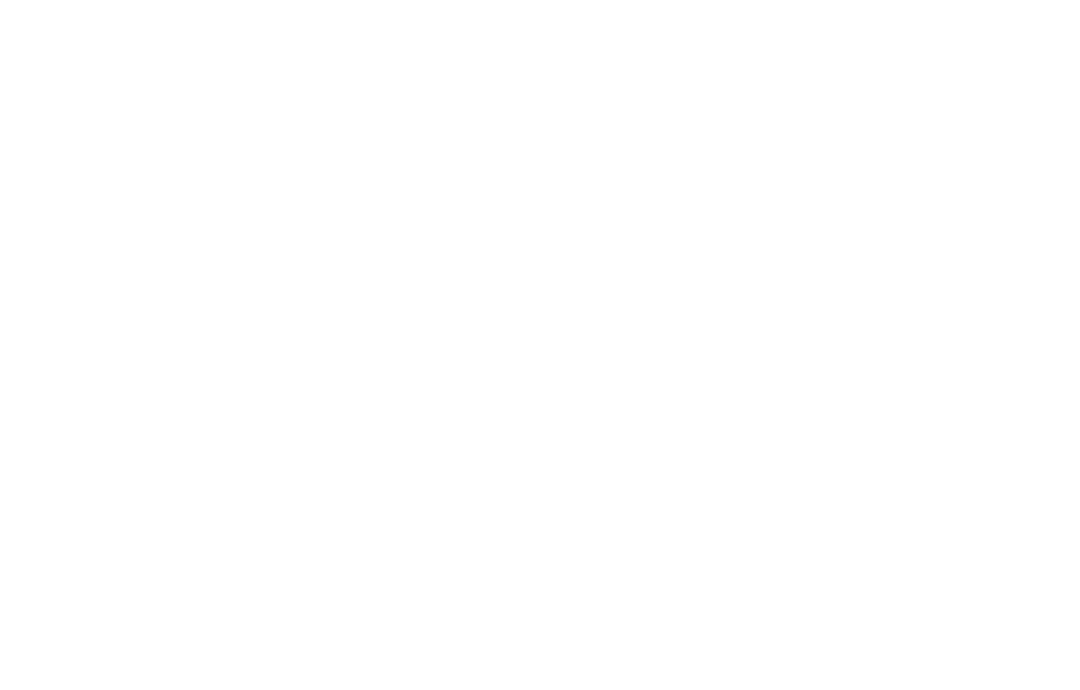 scroll, scrollTop: 0, scrollLeft: 0, axis: both 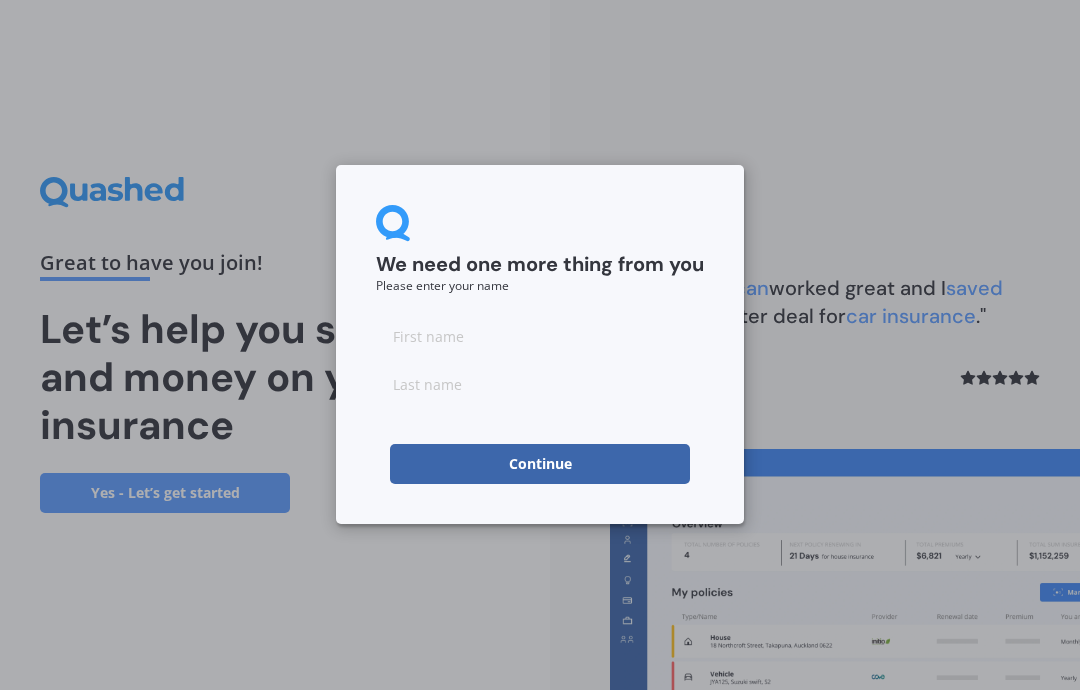 click at bounding box center [540, 336] 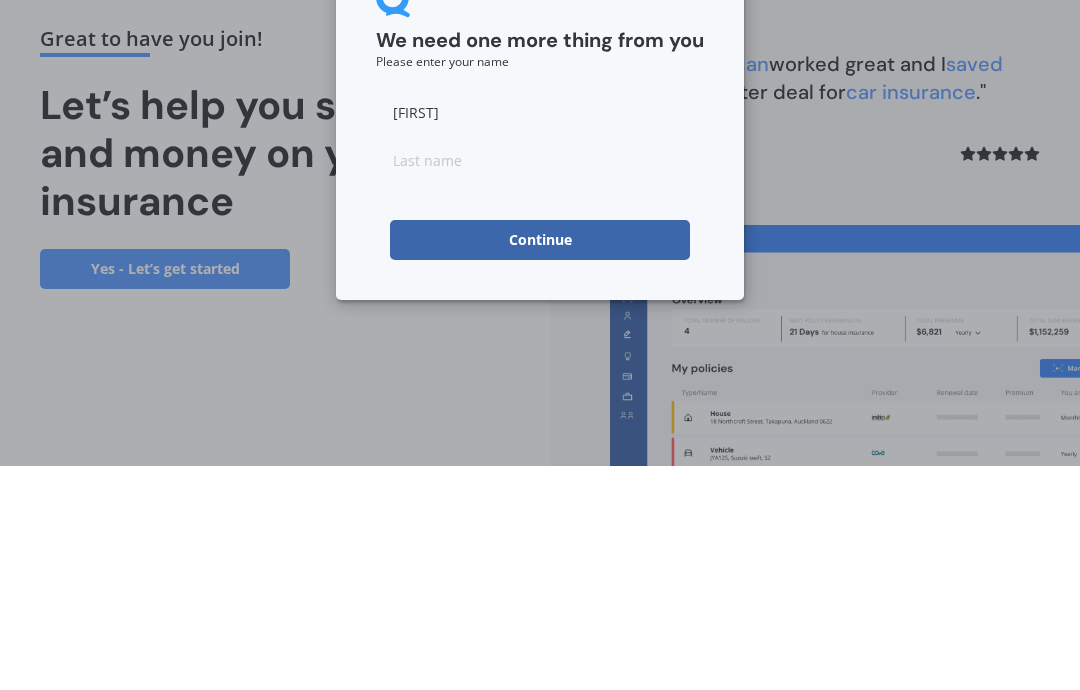 type on "[FIRST]" 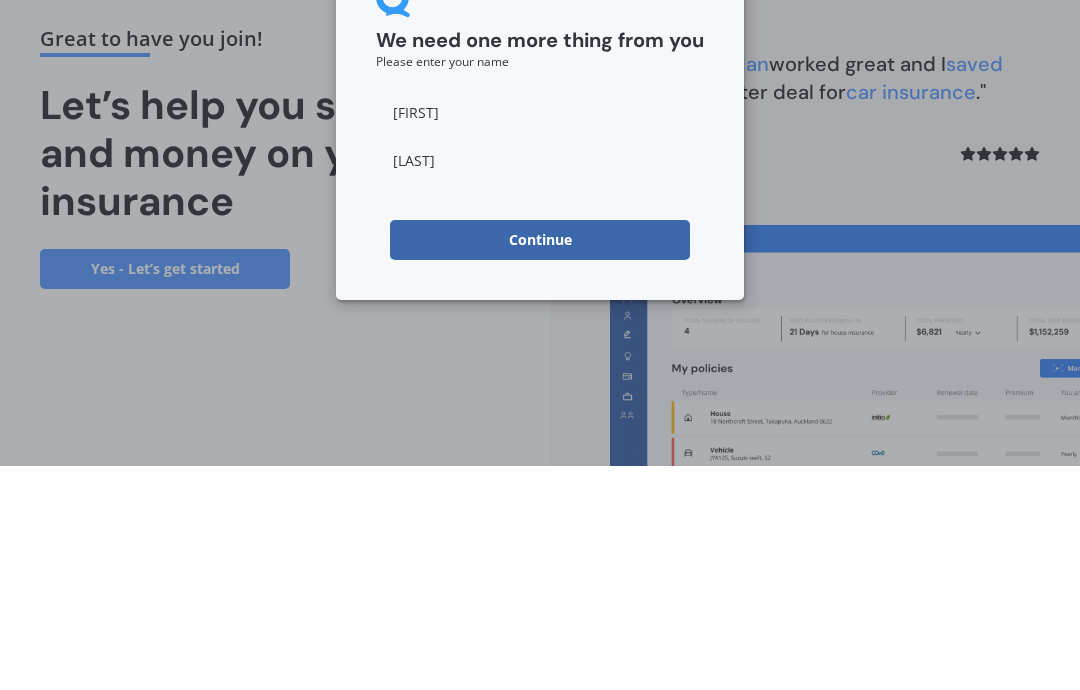 type on "[LAST]" 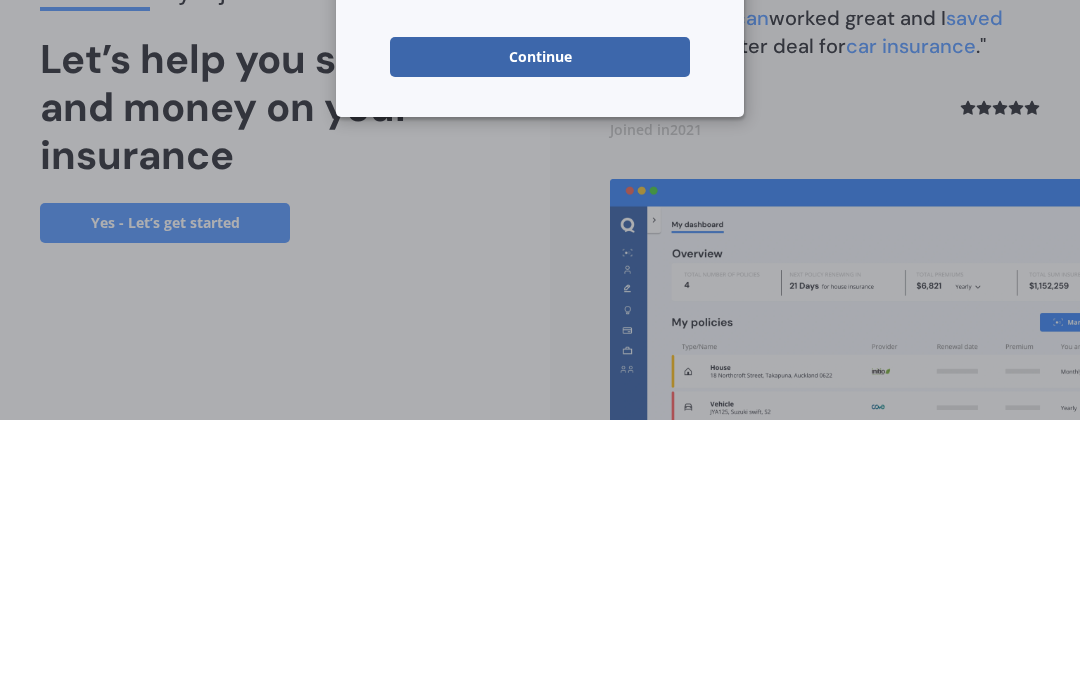 click on "Continue" at bounding box center (540, 327) 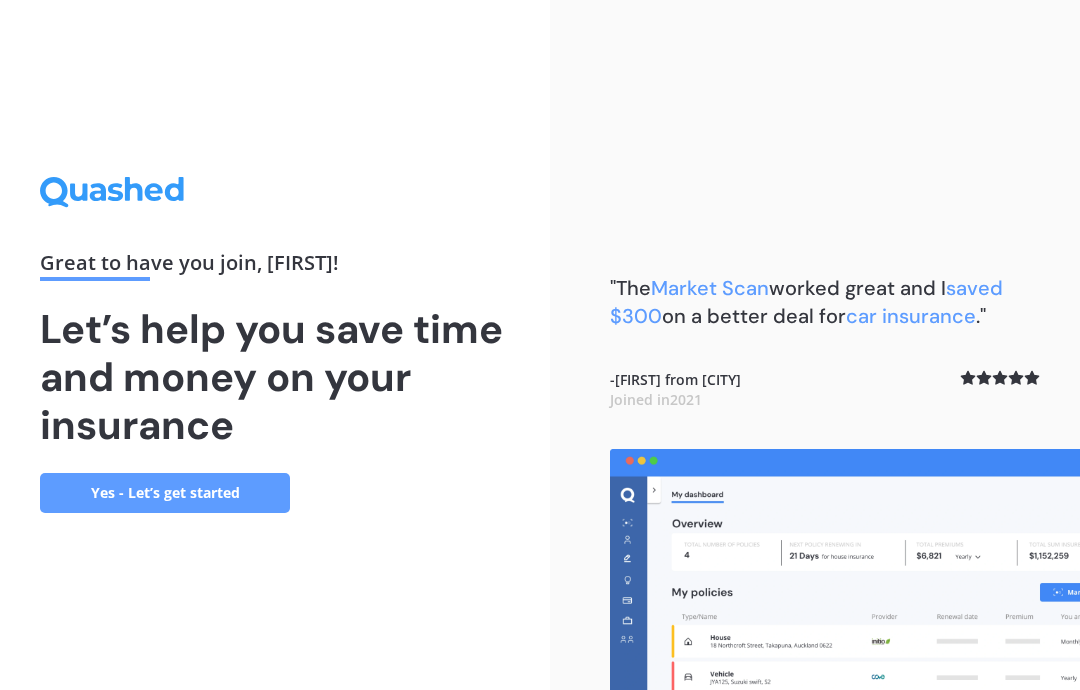 click on "Yes - Let’s get started" at bounding box center [165, 493] 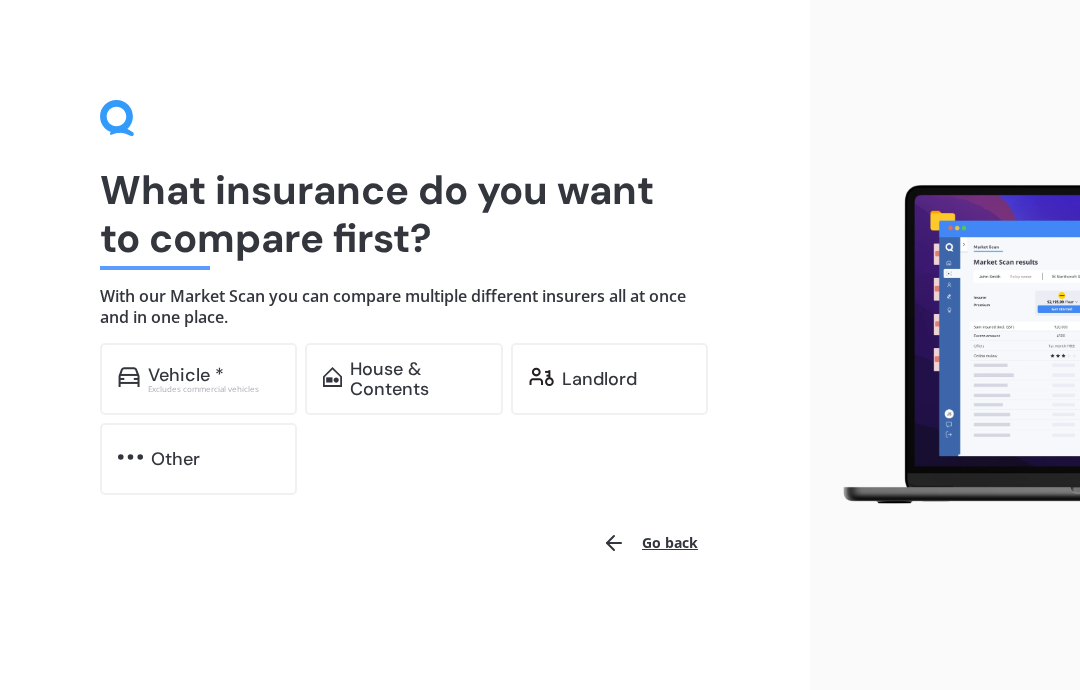 click on "Landlord" at bounding box center (609, 379) 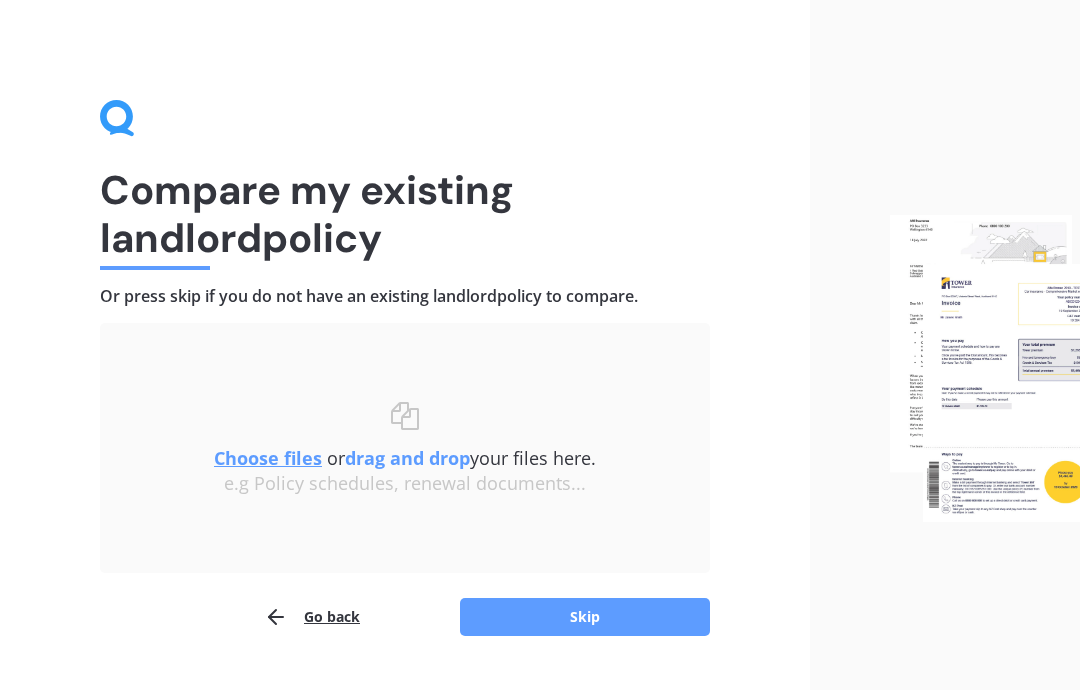 click on "Skip" at bounding box center [585, 617] 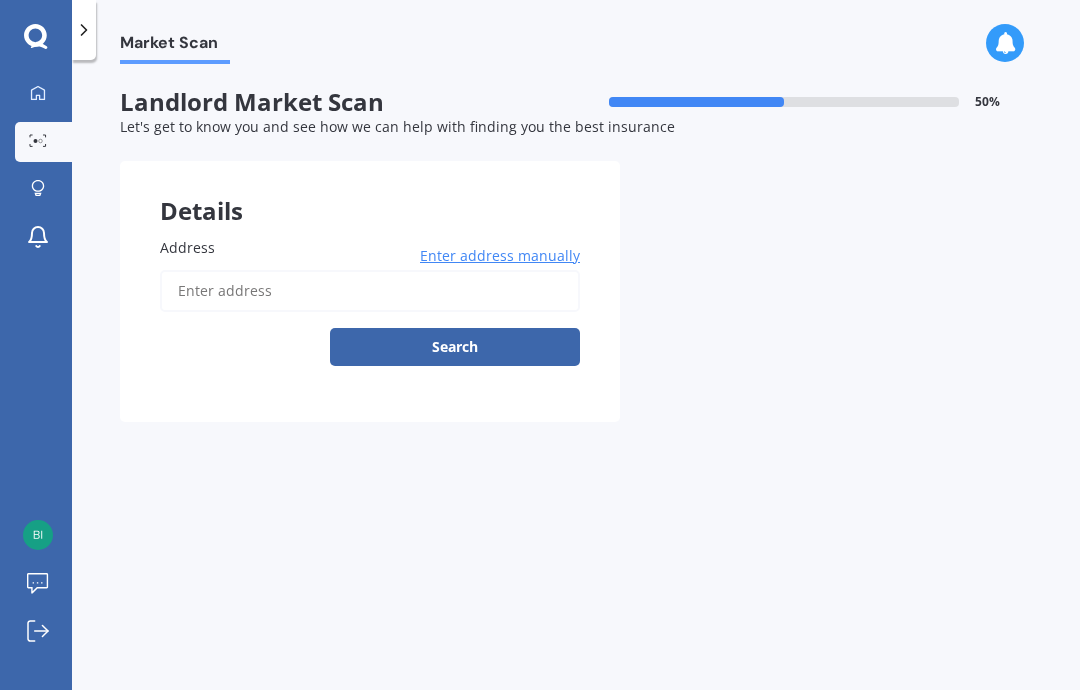 click on "Address Enter address manually Search" at bounding box center [370, 309] 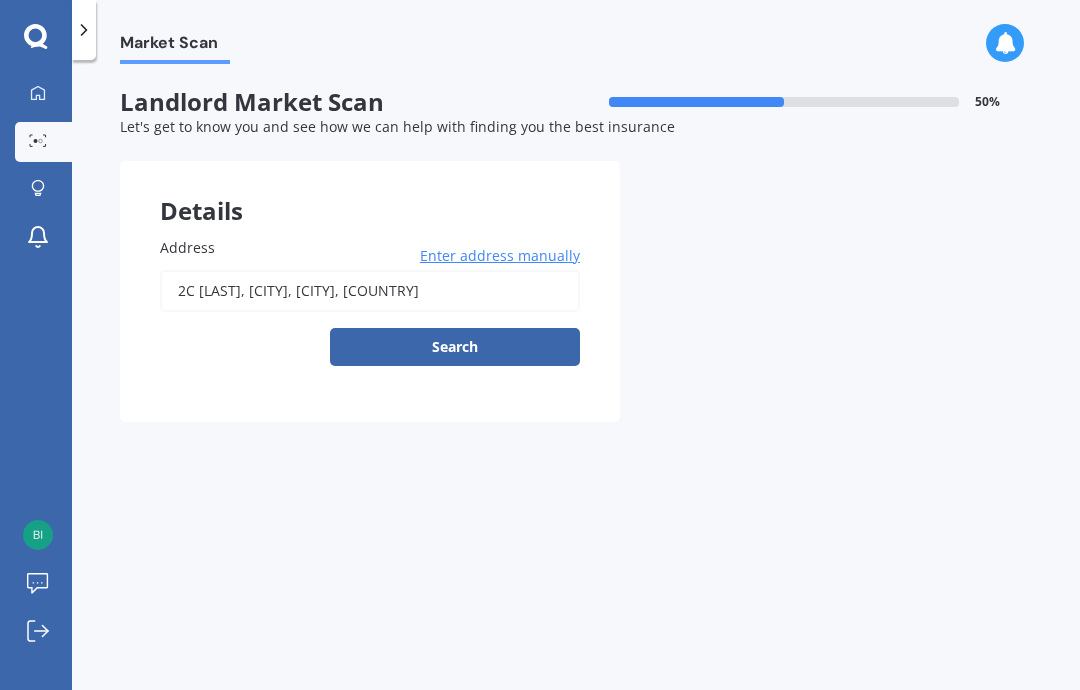type on "2C [LAST], [CITY], [CITY] [POSTAL_CODE]" 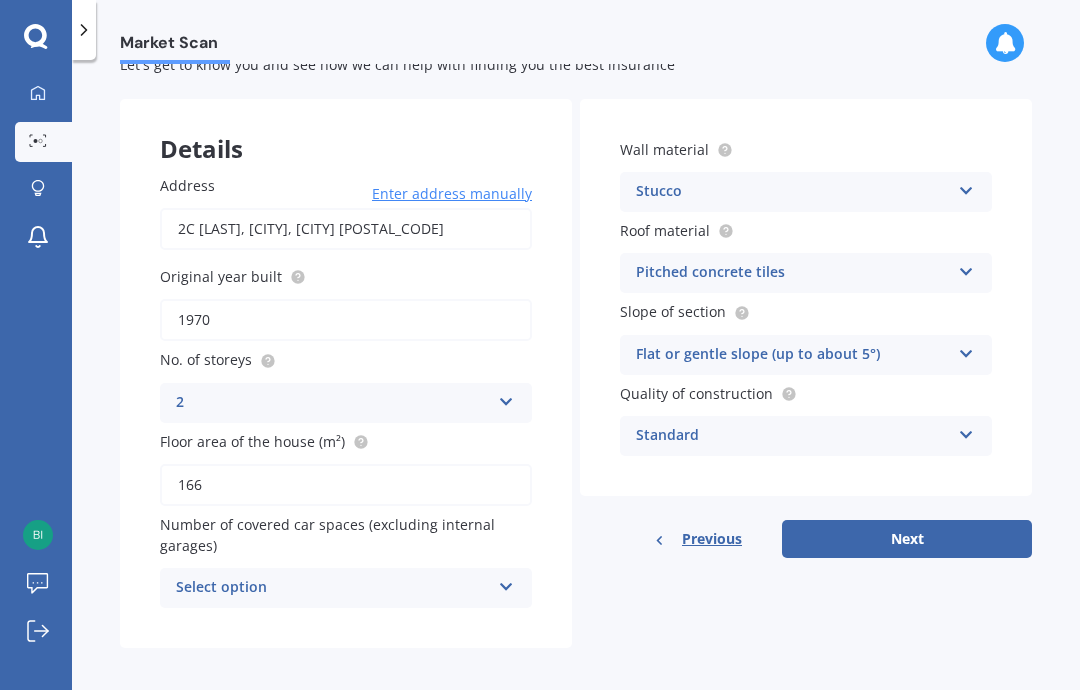 scroll, scrollTop: 61, scrollLeft: 0, axis: vertical 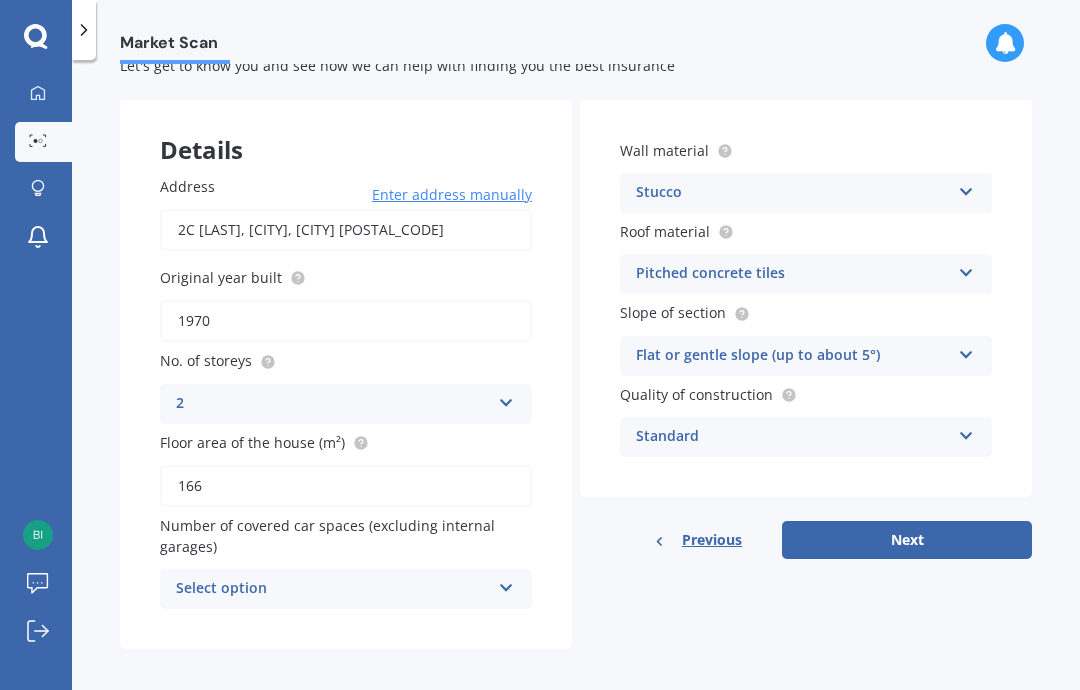click at bounding box center (506, 584) 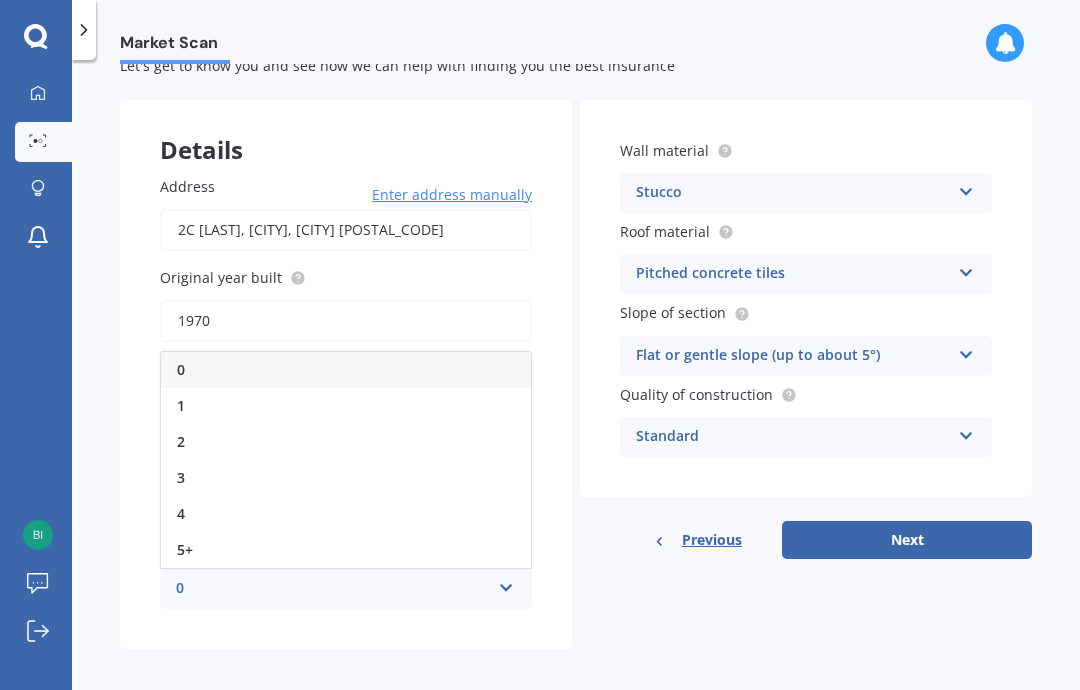 click on "1" at bounding box center (346, 406) 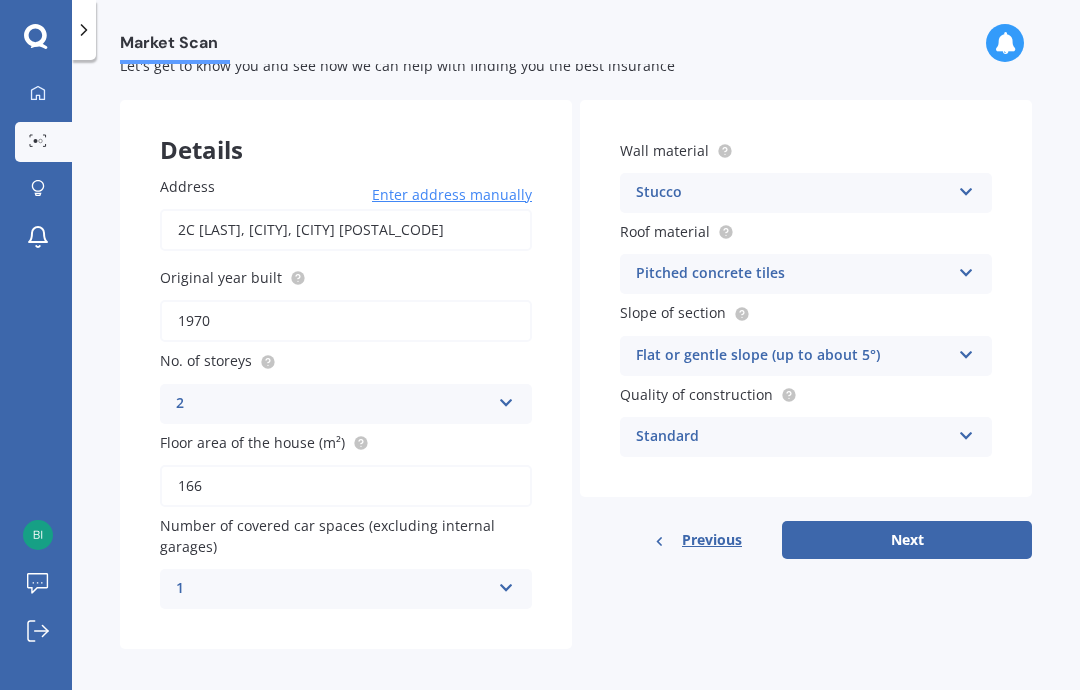 click on "Next" at bounding box center (907, 540) 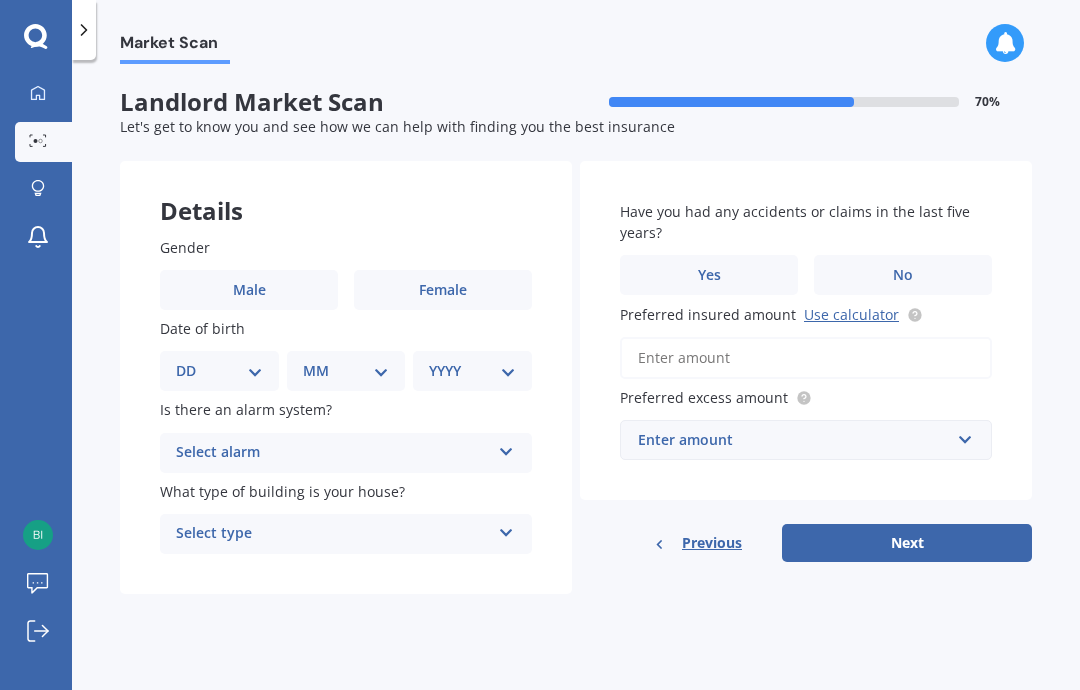 scroll, scrollTop: 0, scrollLeft: 0, axis: both 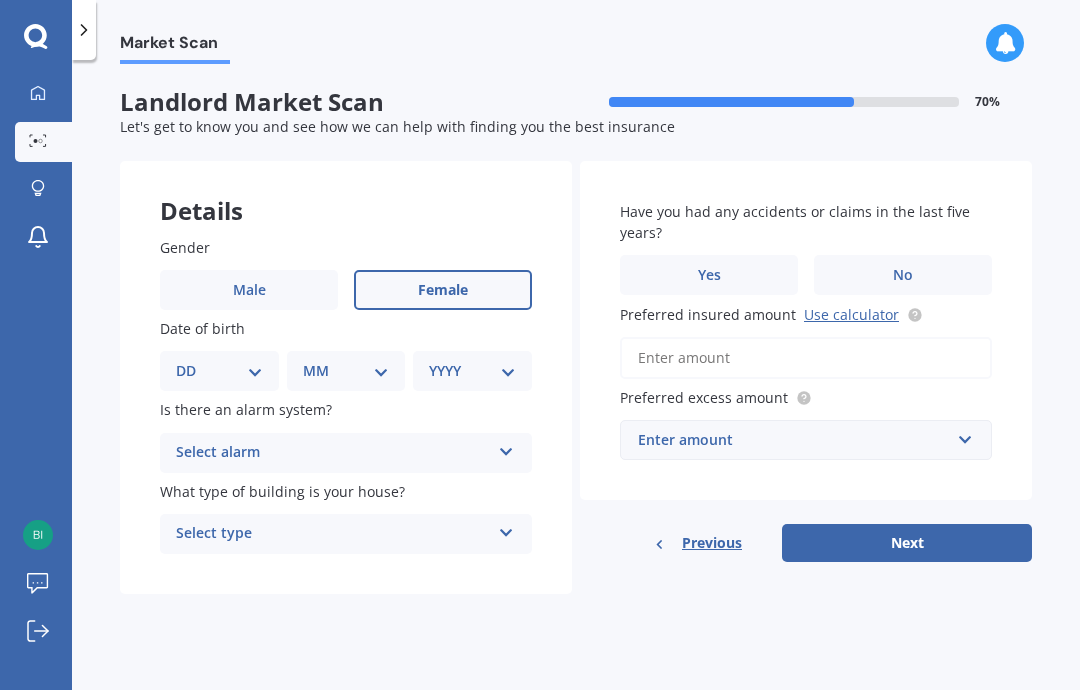click on "DD 01 02 03 04 05 06 07 08 09 10 11 12 13 14 15 16 17 18 19 20 21 22 23 24 25 26 27 28 29 30 31" at bounding box center (219, 371) 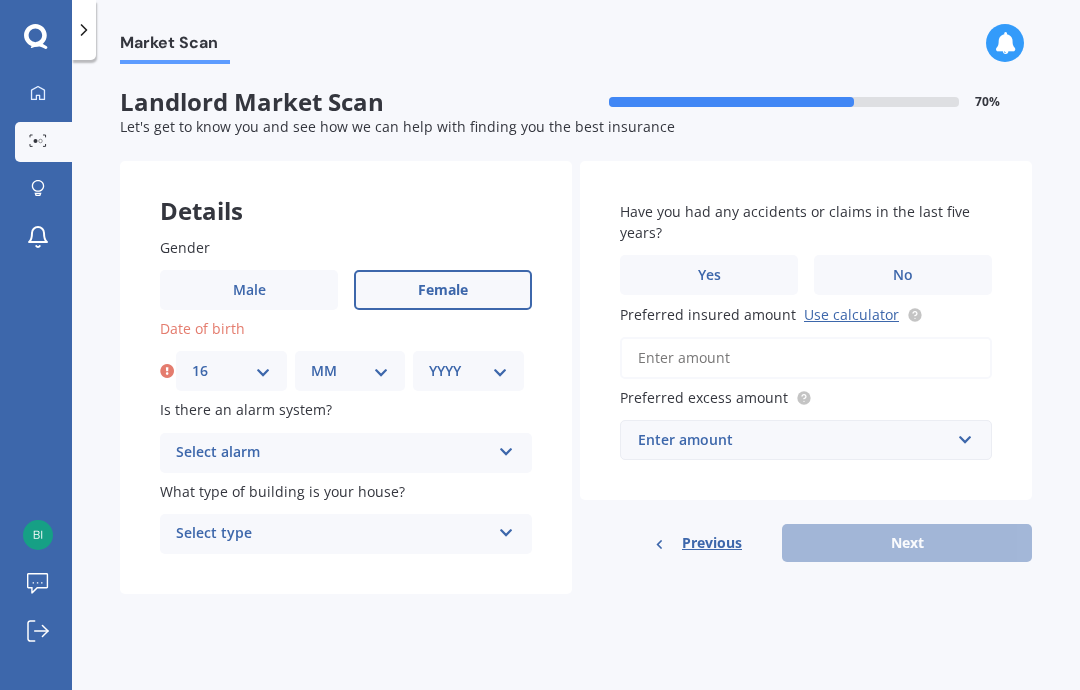 click on "MM 01 02 03 04 05 06 07 08 09 10 11 12" at bounding box center (350, 371) 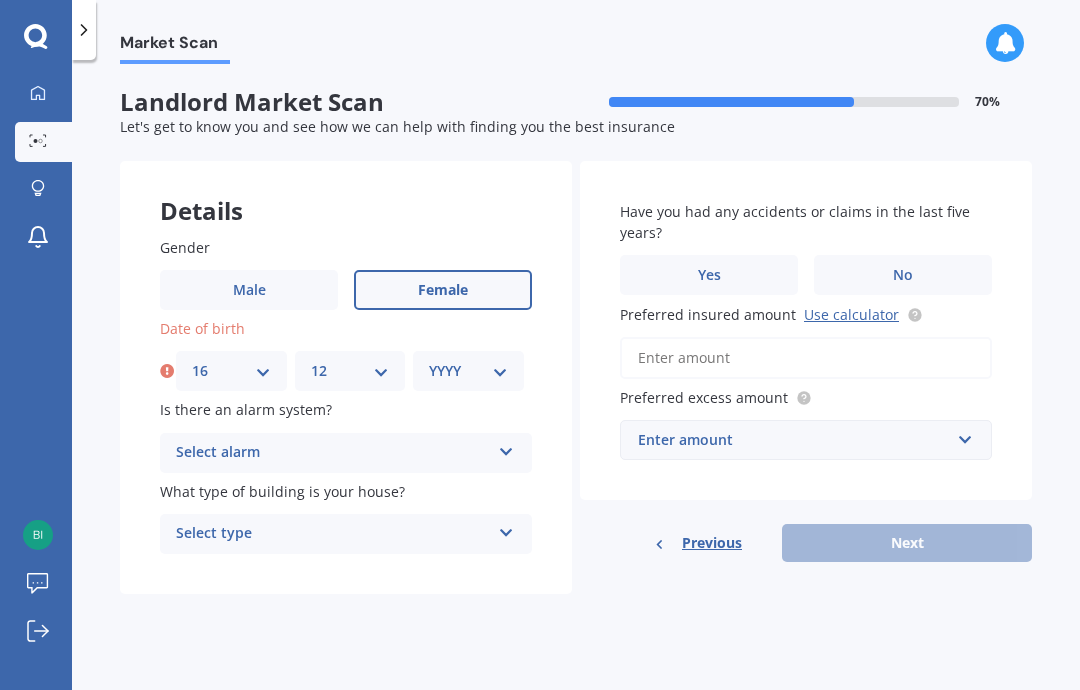 click on "YYYY 2009 2008 2007 2006 2005 2004 2003 2002 2001 2000 1999 1998 1997 1996 1995 1994 1993 1992 1991 1990 1989 1988 1987 1986 1985 1984 1983 1982 1981 1980 1979 1978 1977 1976 1975 1974 1973 1972 1971 1970 1969 1968 1967 1966 1965 1964 1963 1962 1961 1960 1959 1958 1957 1956 1955 1954 1953 1952 1951 1950 1949 1948 1947 1946 1945 1944 1943 1942 1941 1940 1939 1938 1937 1936 1935 1934 1933 1932 1931 1930 1929 1928 1927 1926 1925 1924 1923 1922 1921 1920 1919 1918 1917 1916 1915 1914 1913 1912 1911 1910" at bounding box center (468, 371) 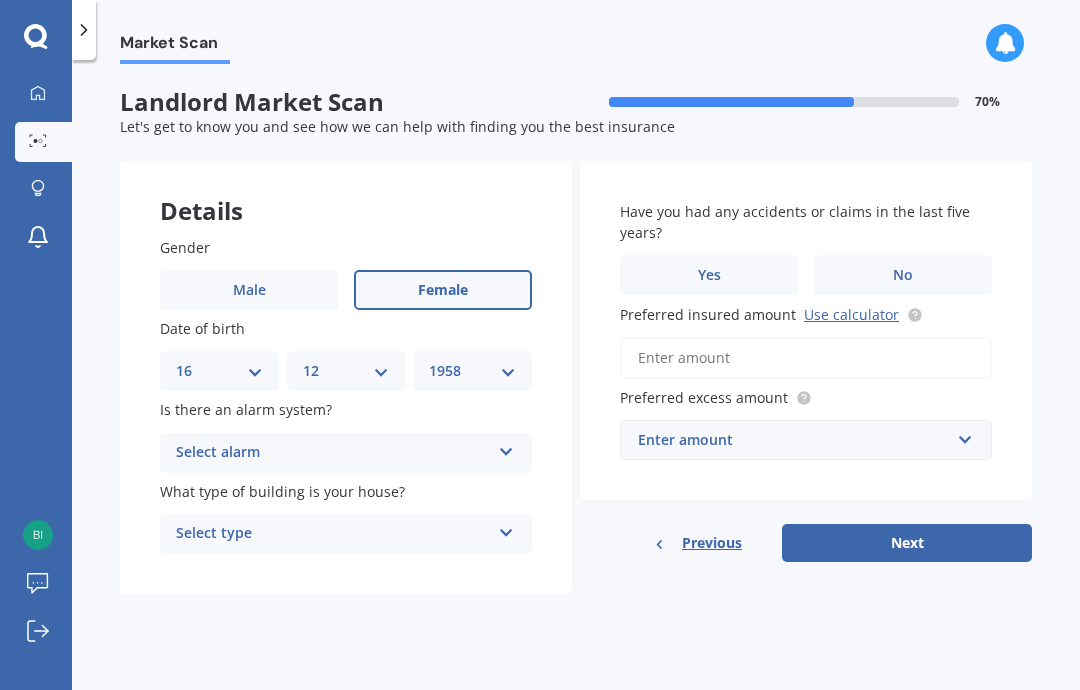 click at bounding box center [506, 448] 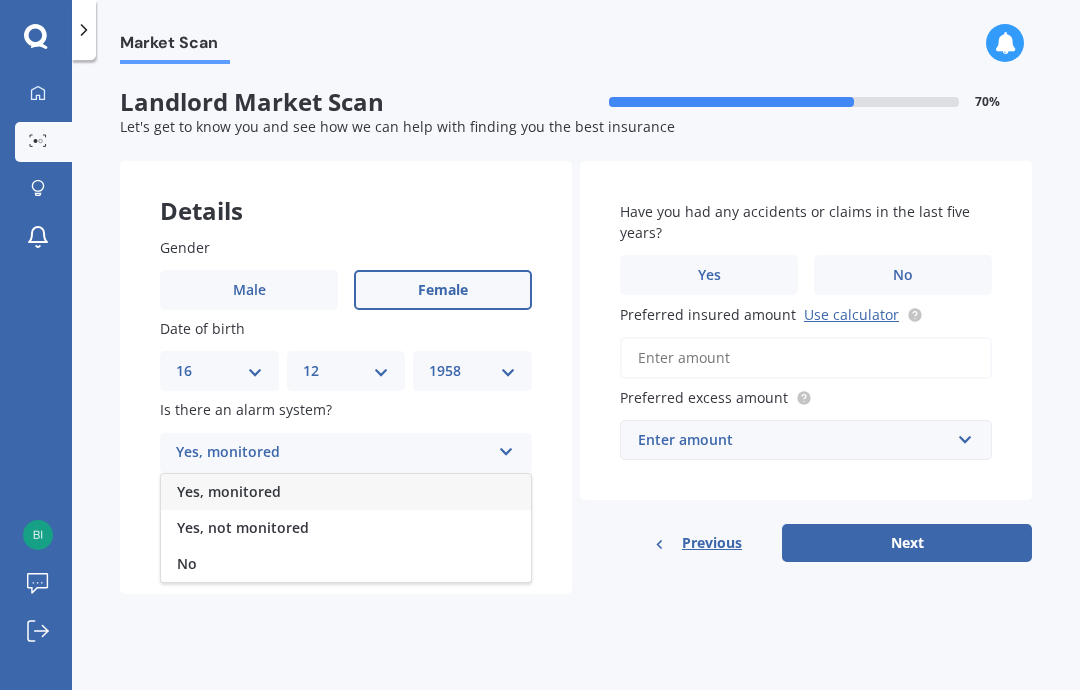 click on "No" at bounding box center [346, 564] 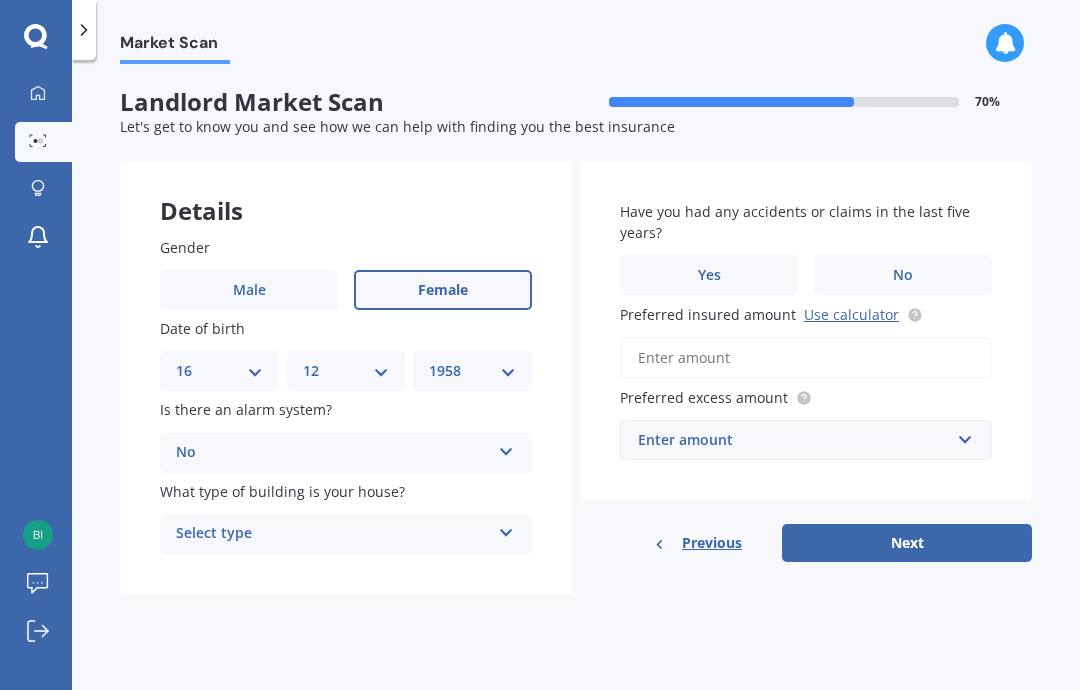 click at bounding box center [506, 529] 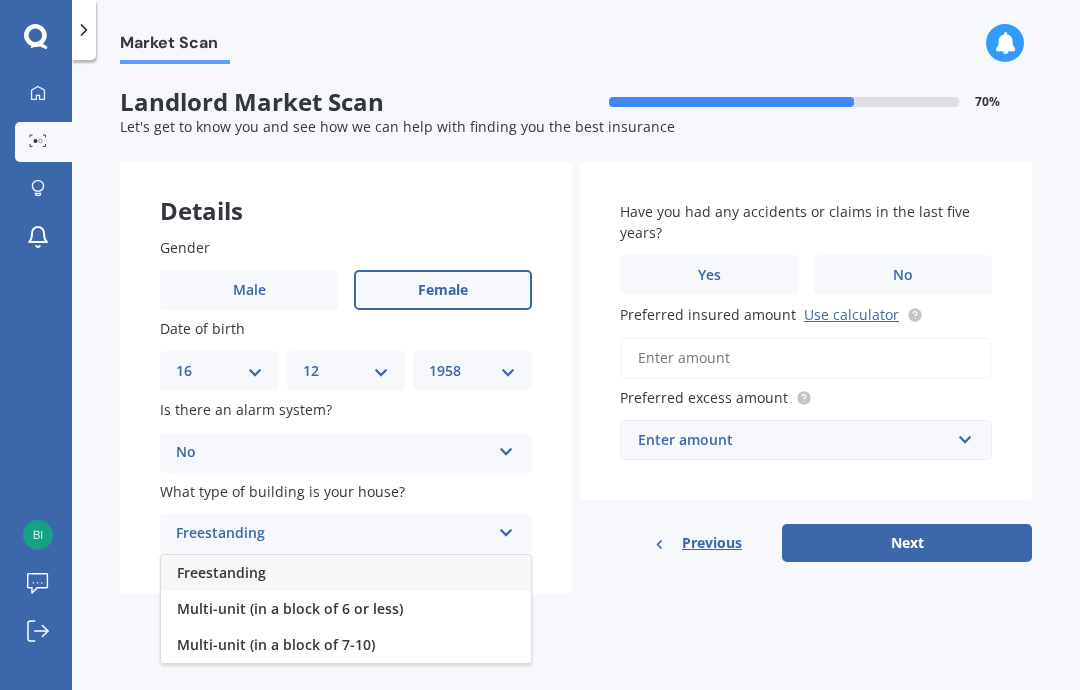 click on "Multi-unit (in a block of 6 or less)" at bounding box center [290, 608] 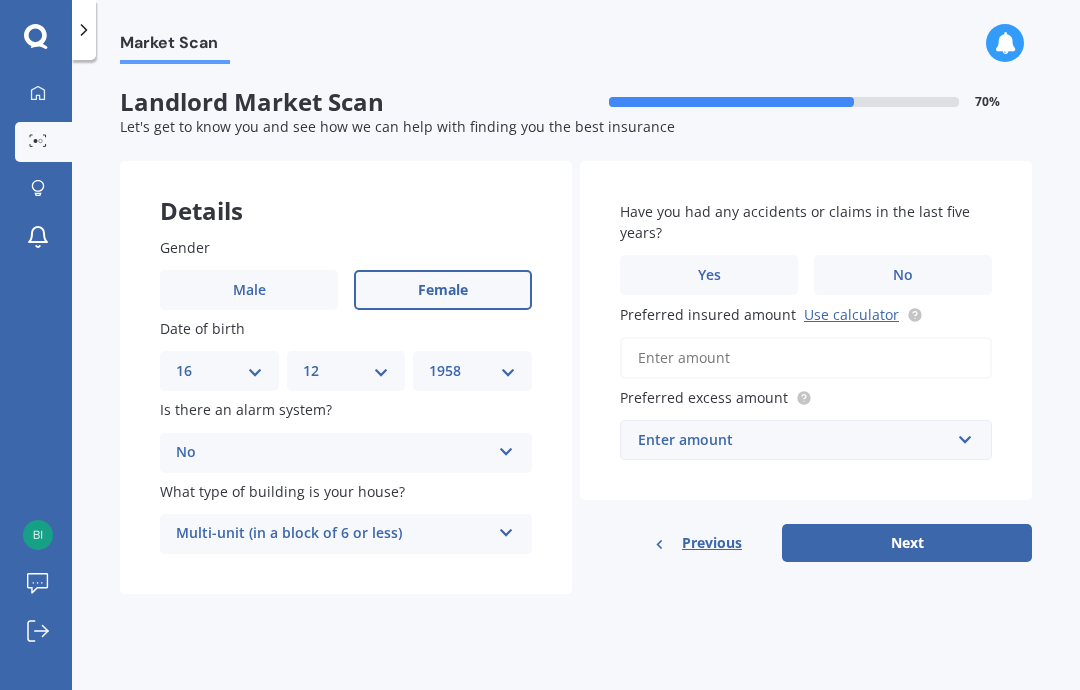 click on "Yes" at bounding box center (709, 275) 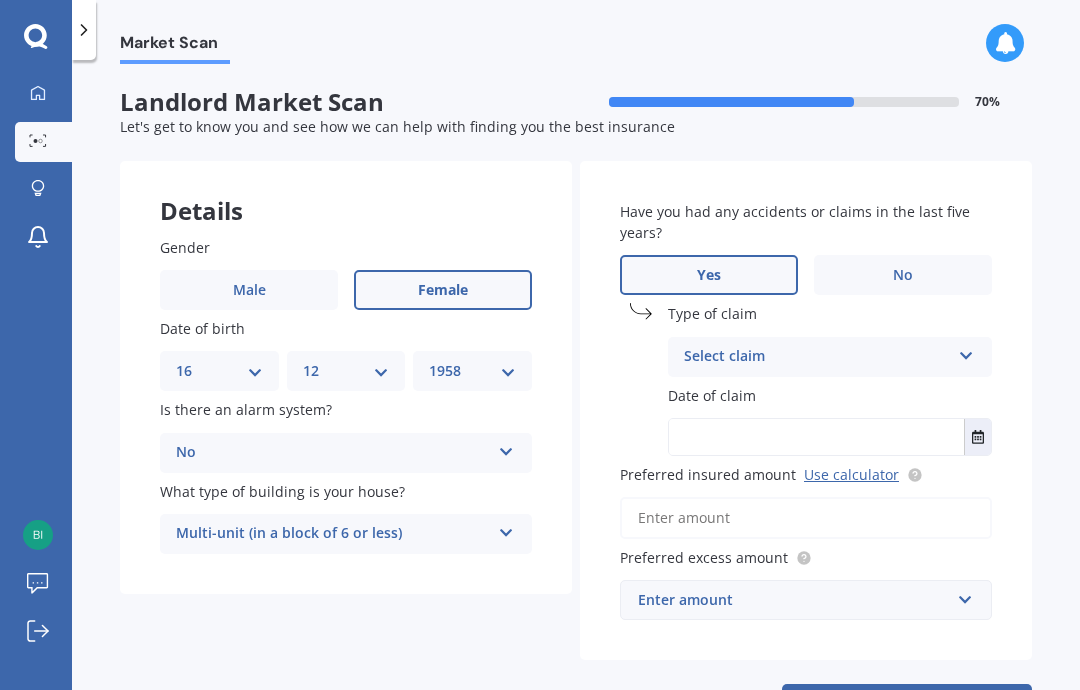 click at bounding box center (966, 352) 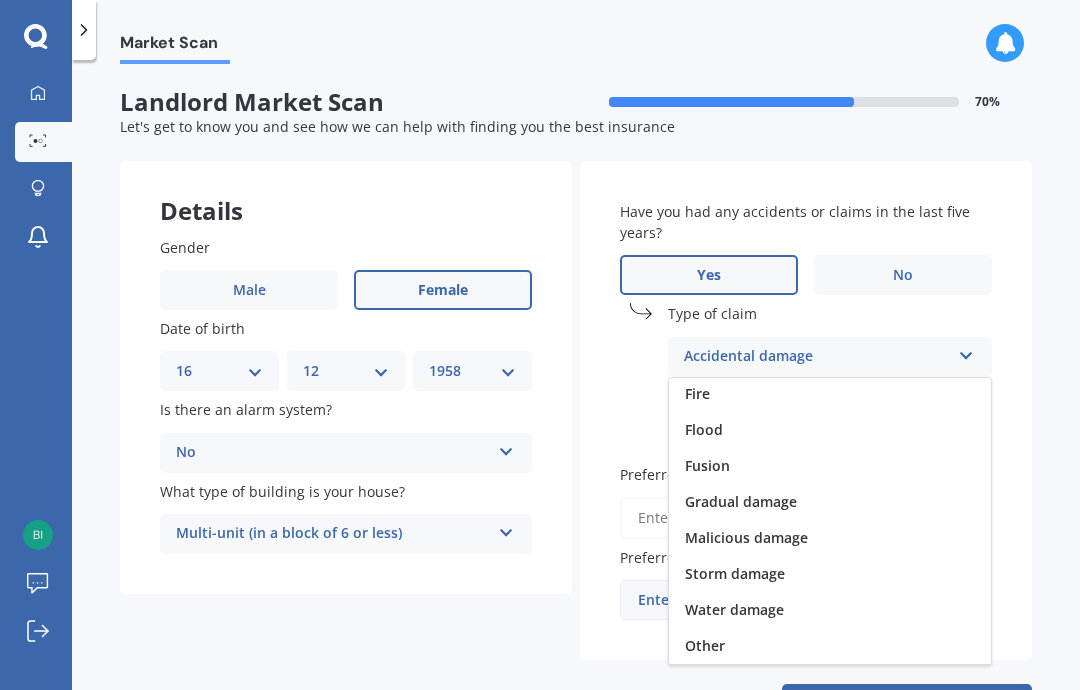 scroll, scrollTop: 146, scrollLeft: 0, axis: vertical 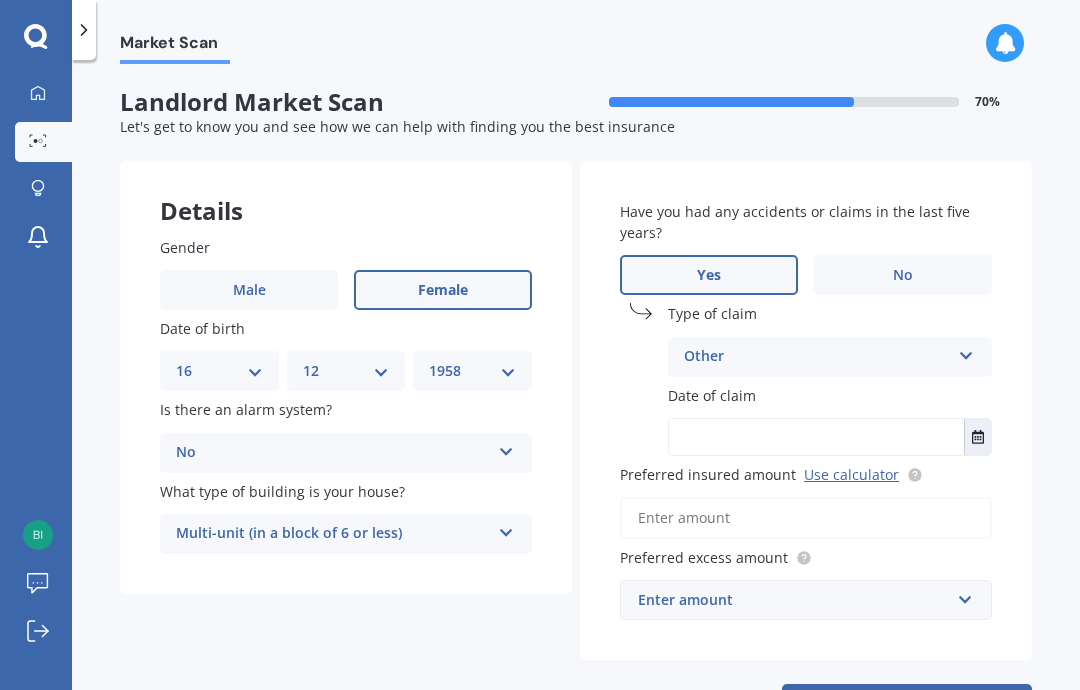 click at bounding box center (966, 352) 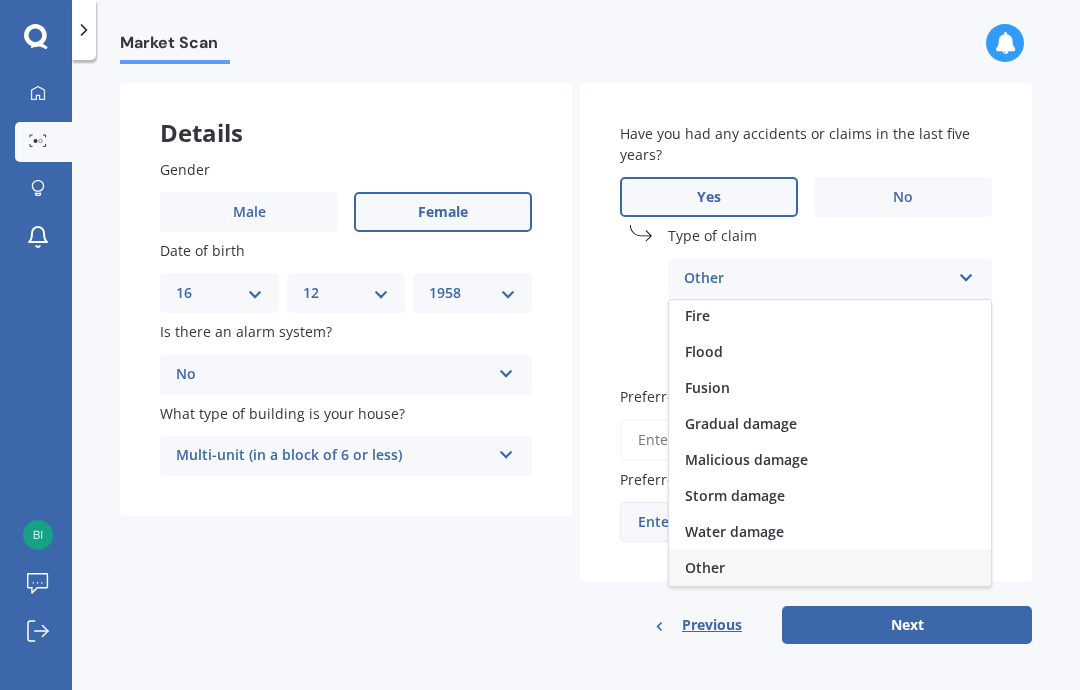 scroll, scrollTop: 74, scrollLeft: 0, axis: vertical 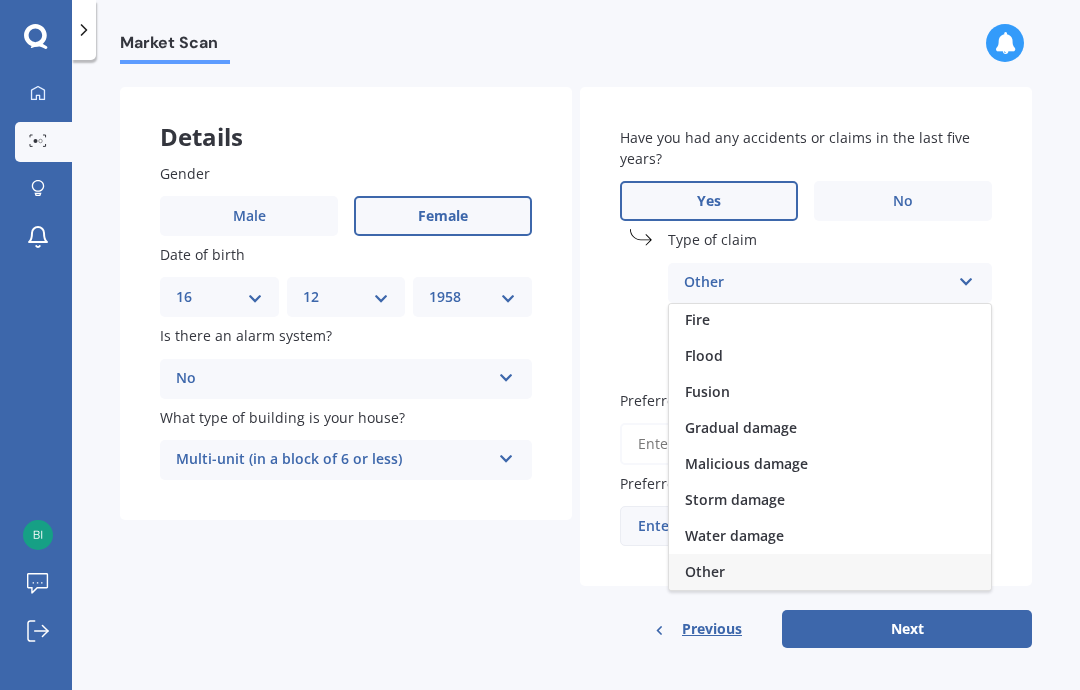 click on "Flood" at bounding box center (704, 355) 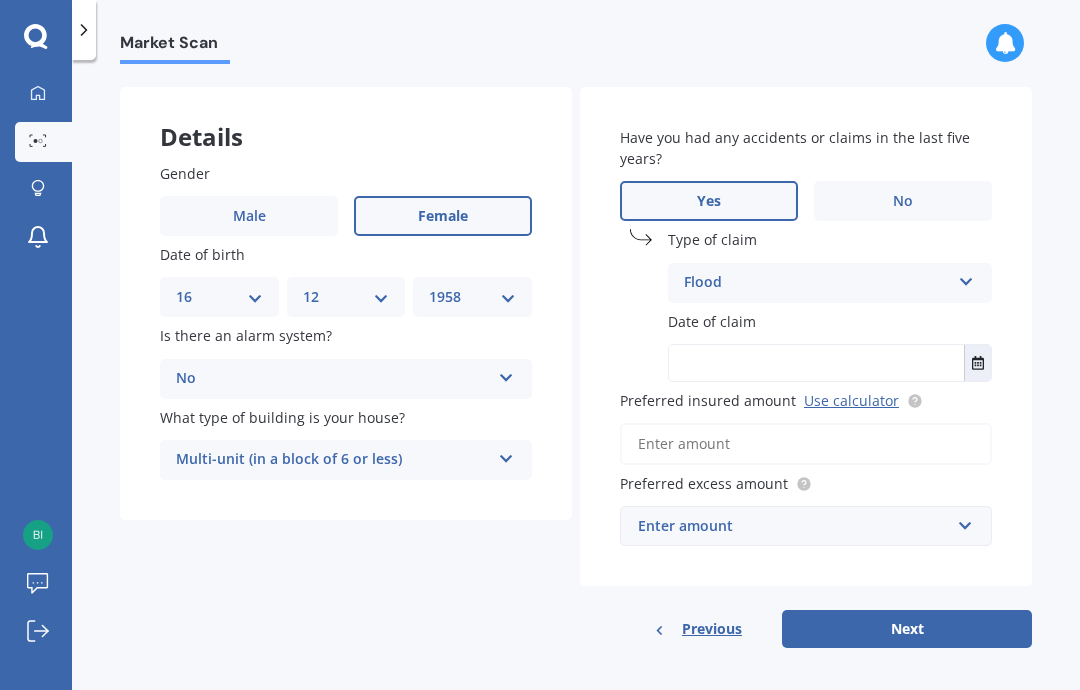 click at bounding box center [977, 363] 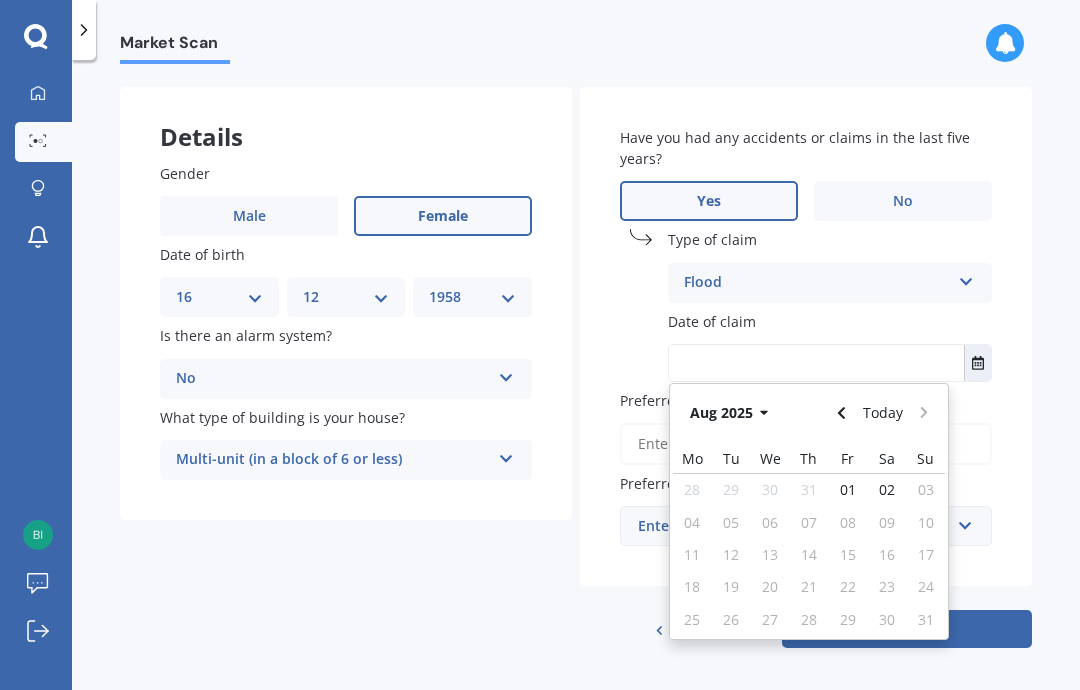 click at bounding box center (977, 363) 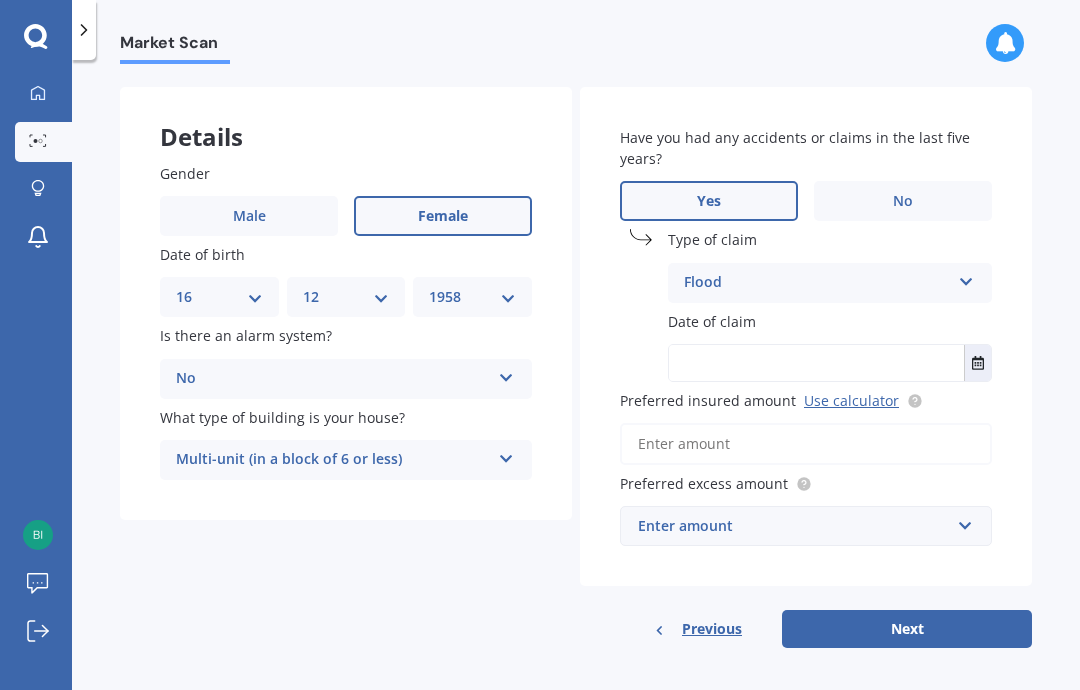 click at bounding box center [816, 363] 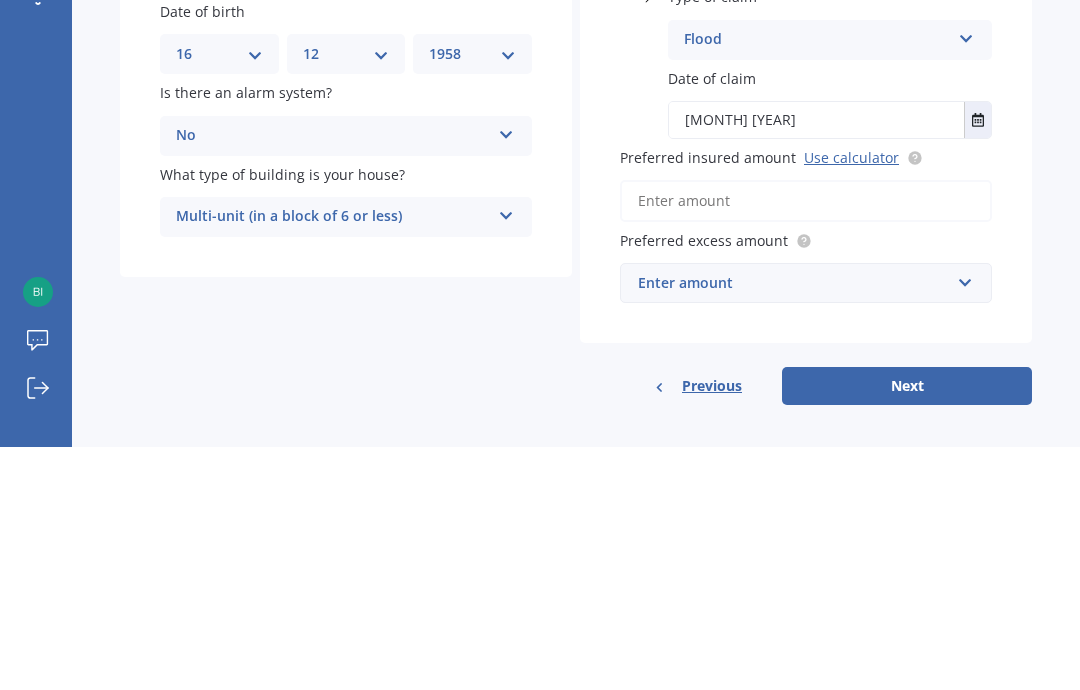 type on "[MONTH] [YEAR]" 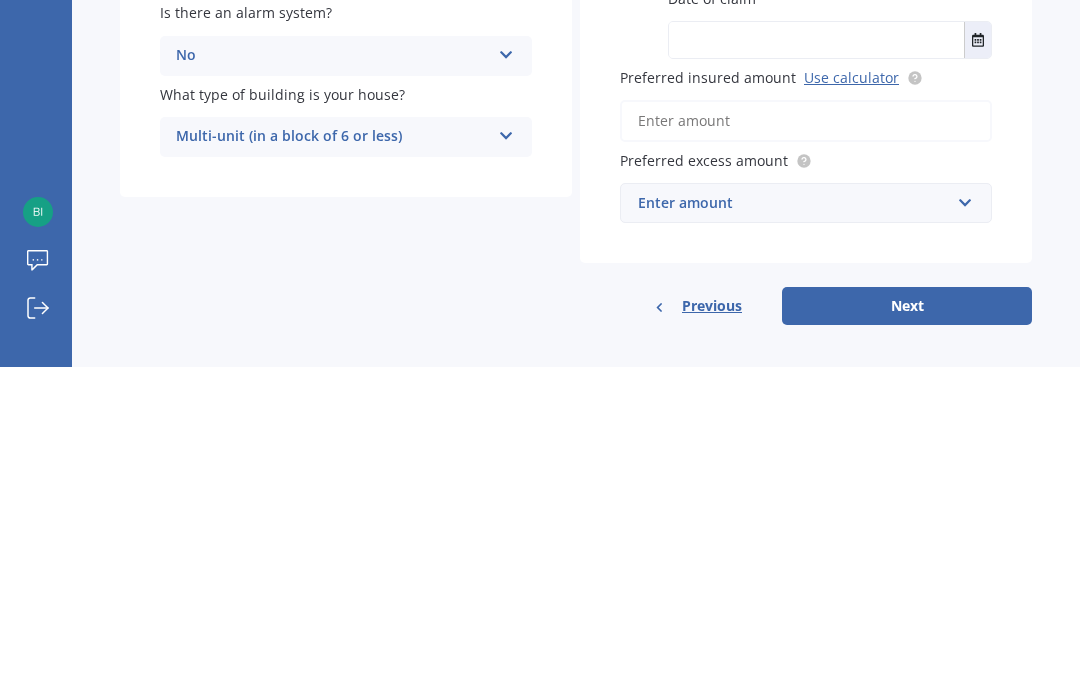 click on "Use calculator" at bounding box center (851, 400) 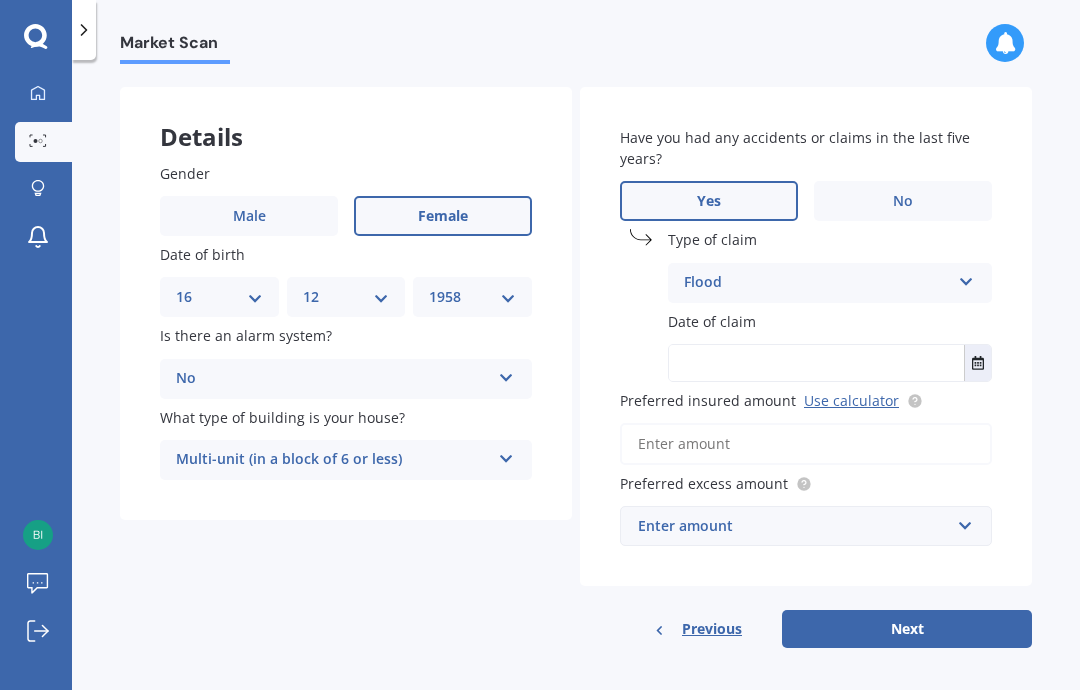 click on "Preferred insured amount Use calculator" at bounding box center [806, 444] 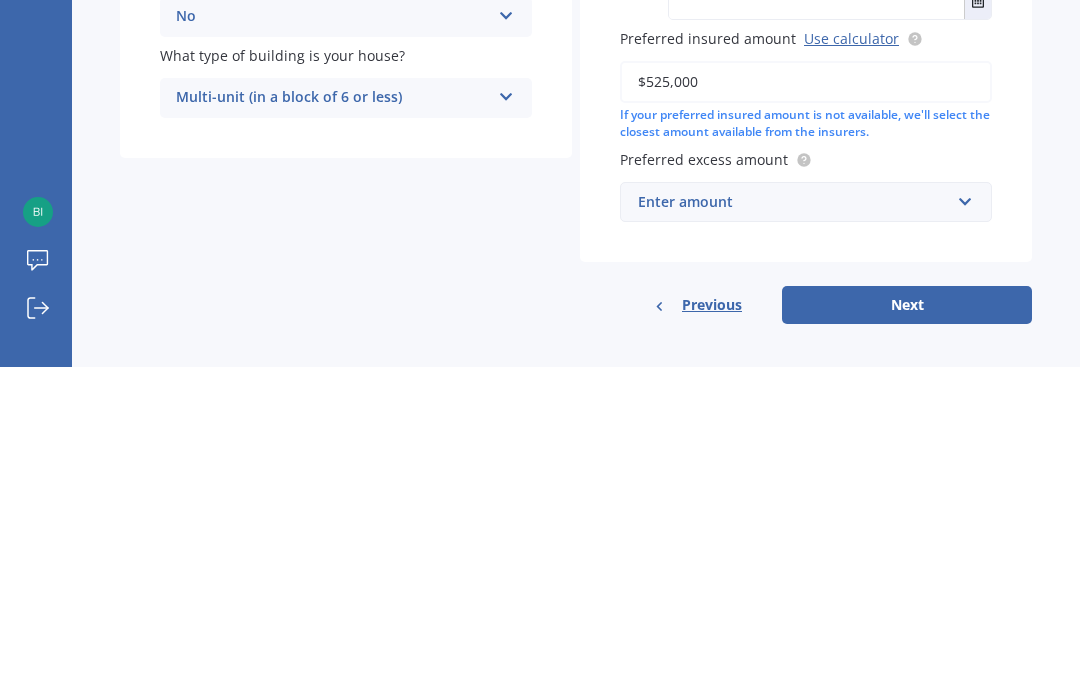 scroll, scrollTop: 110, scrollLeft: 0, axis: vertical 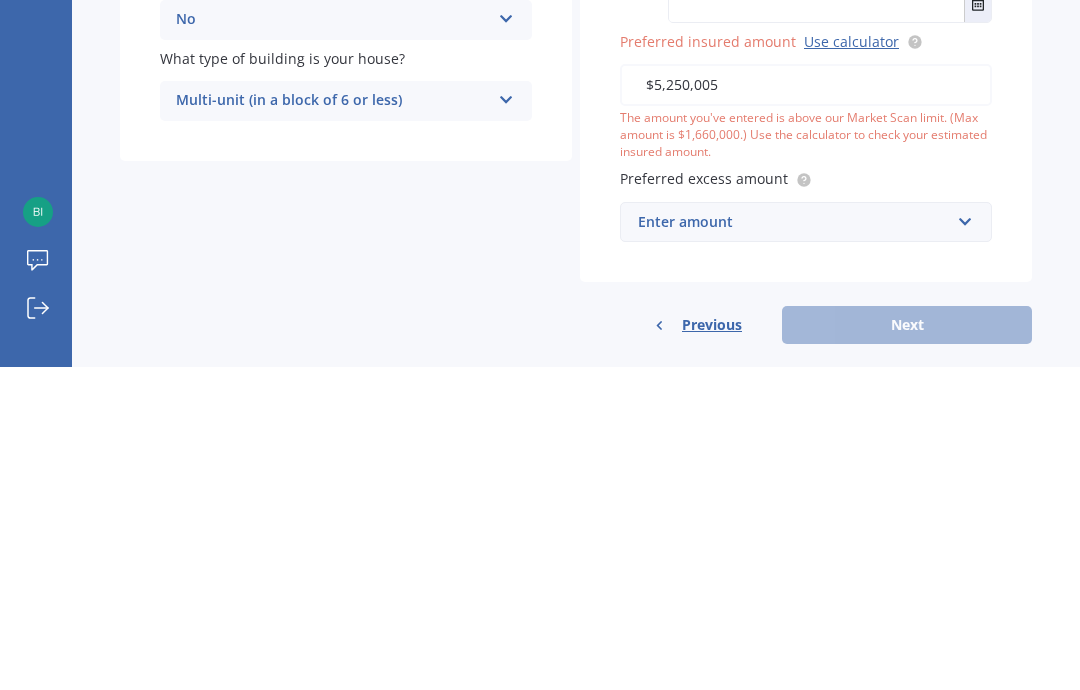 type on "$525,000" 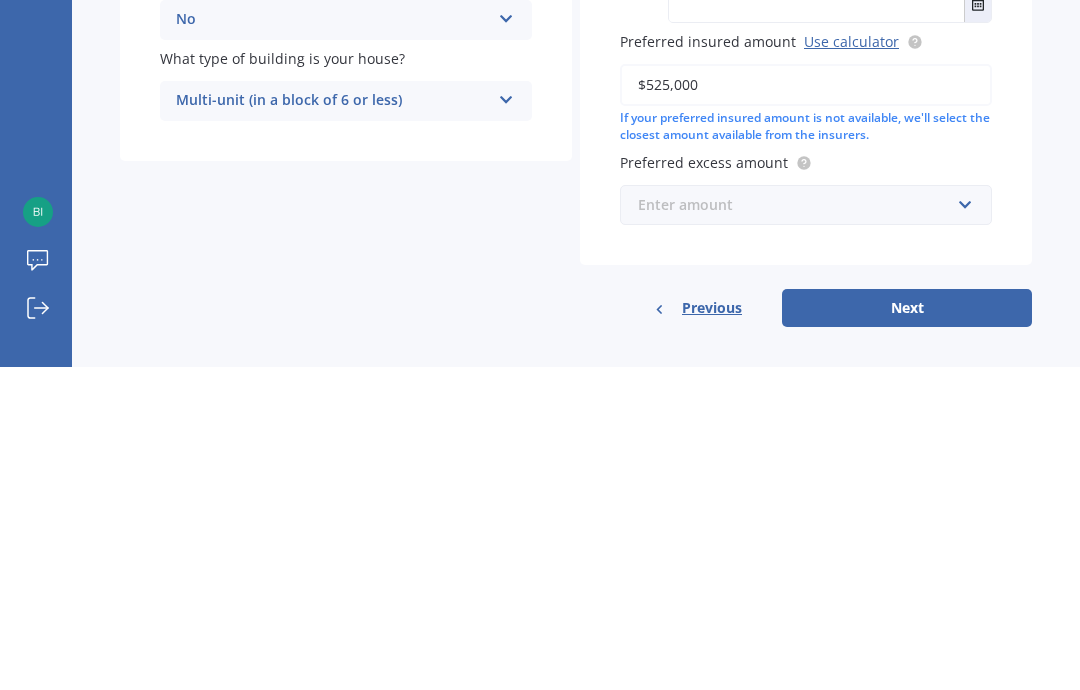 click at bounding box center [799, 528] 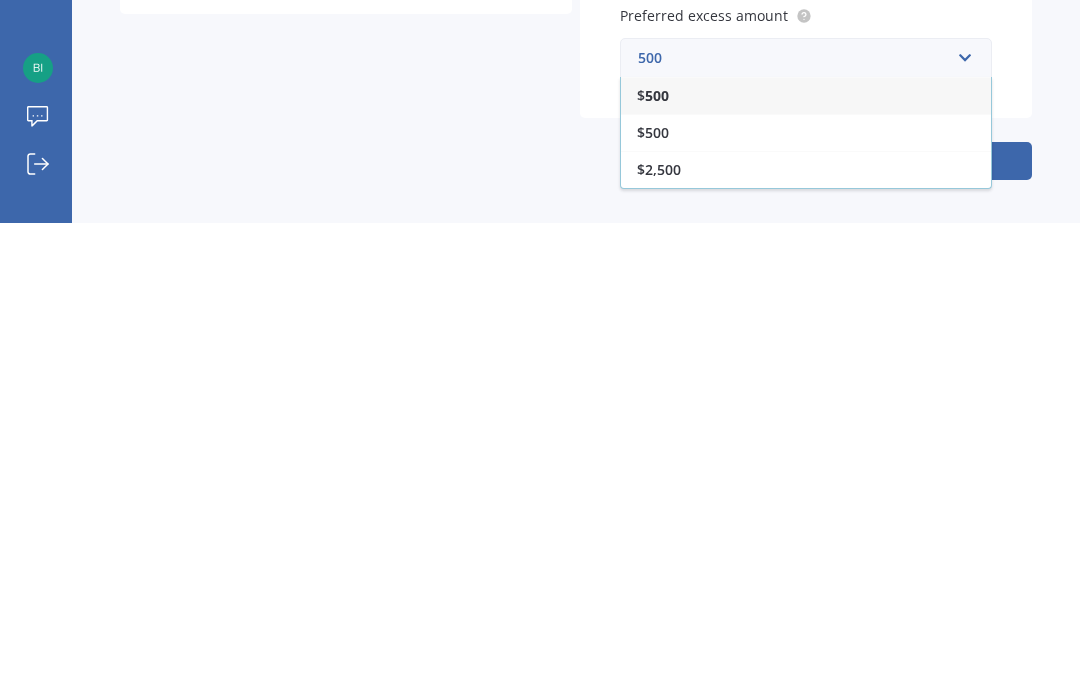 scroll, scrollTop: 110, scrollLeft: 0, axis: vertical 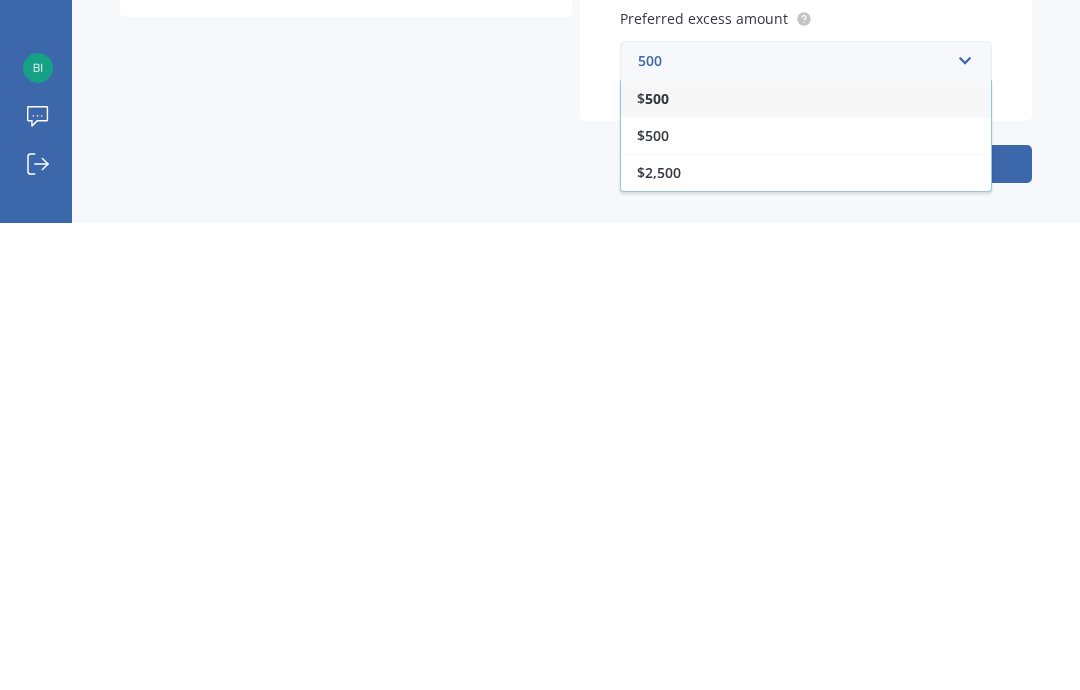 type on "500" 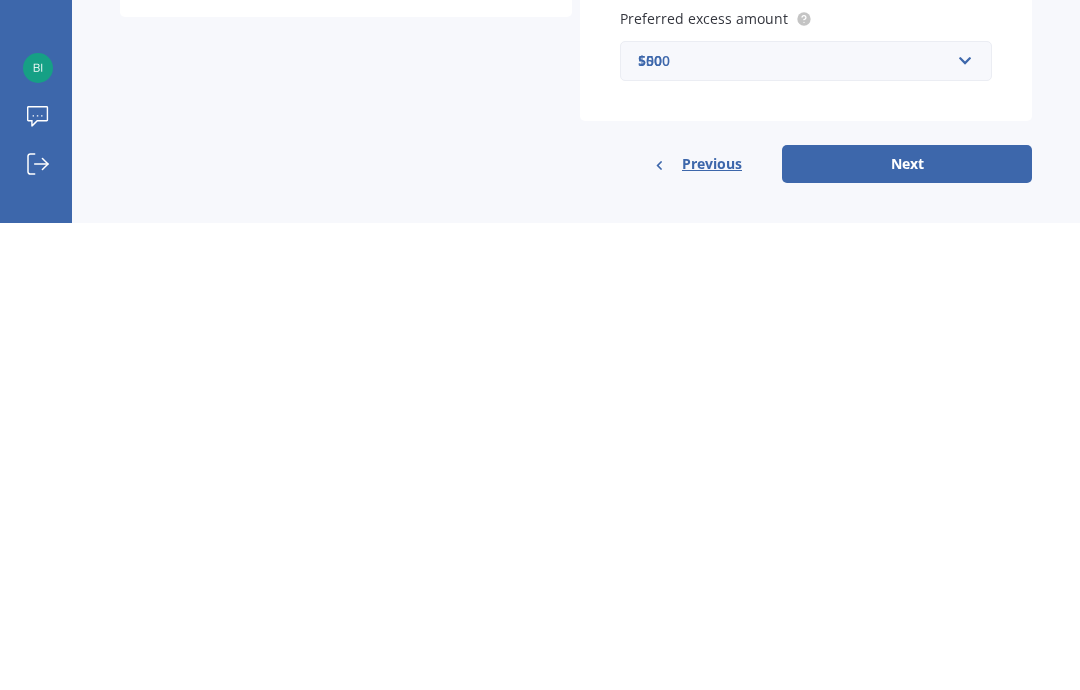 type 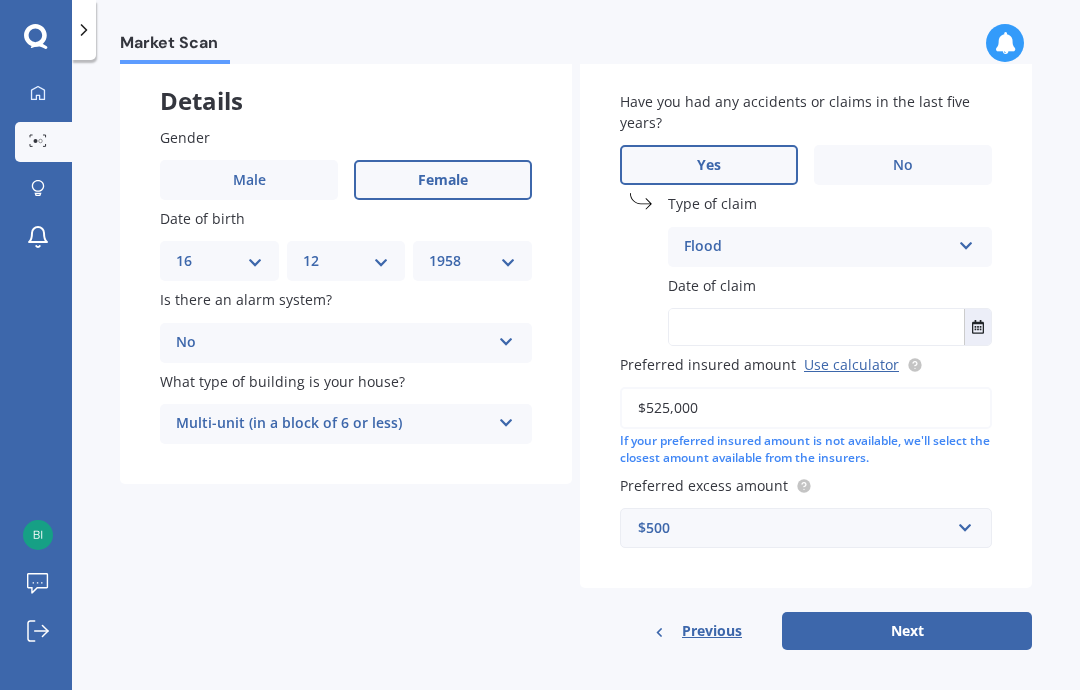 click at bounding box center [816, 327] 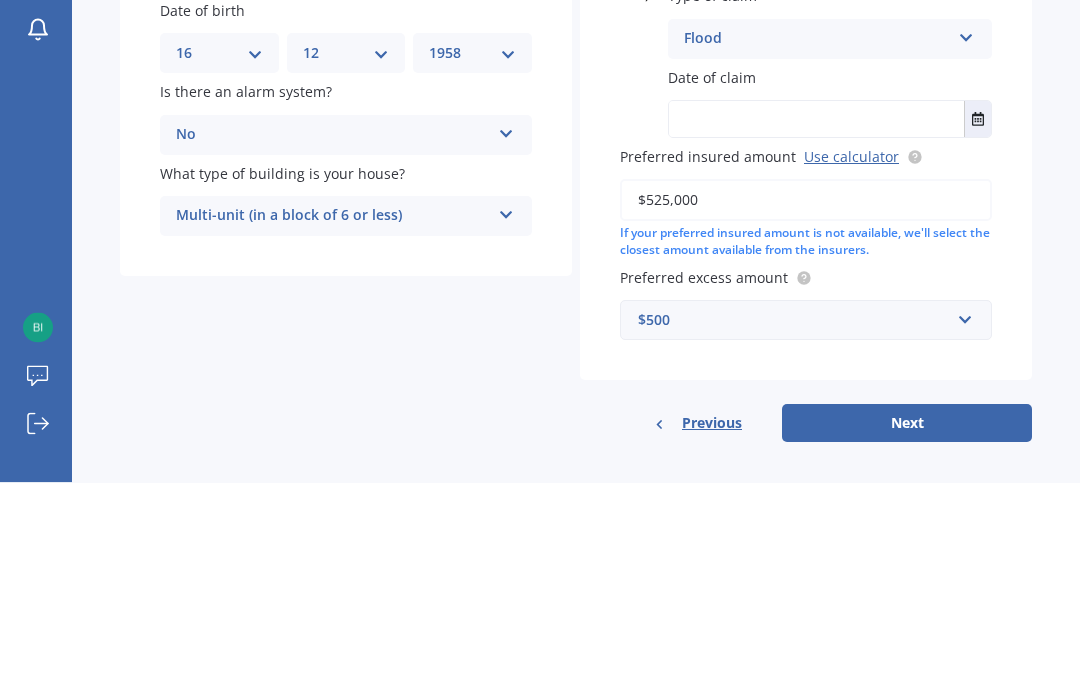 type on "M" 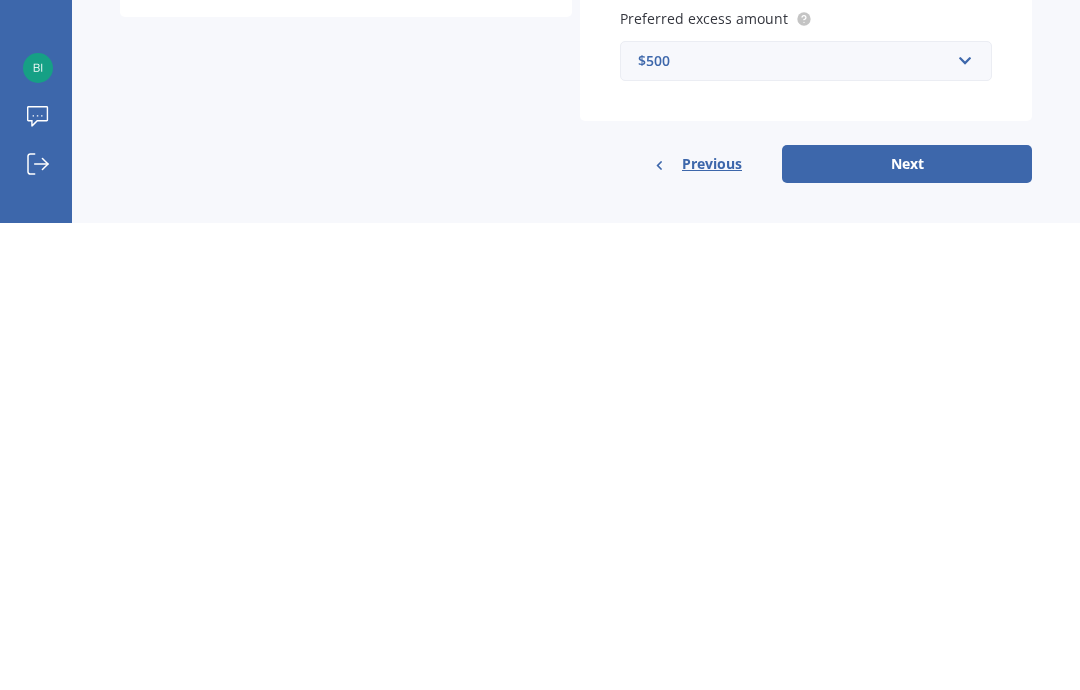 type on "2024" 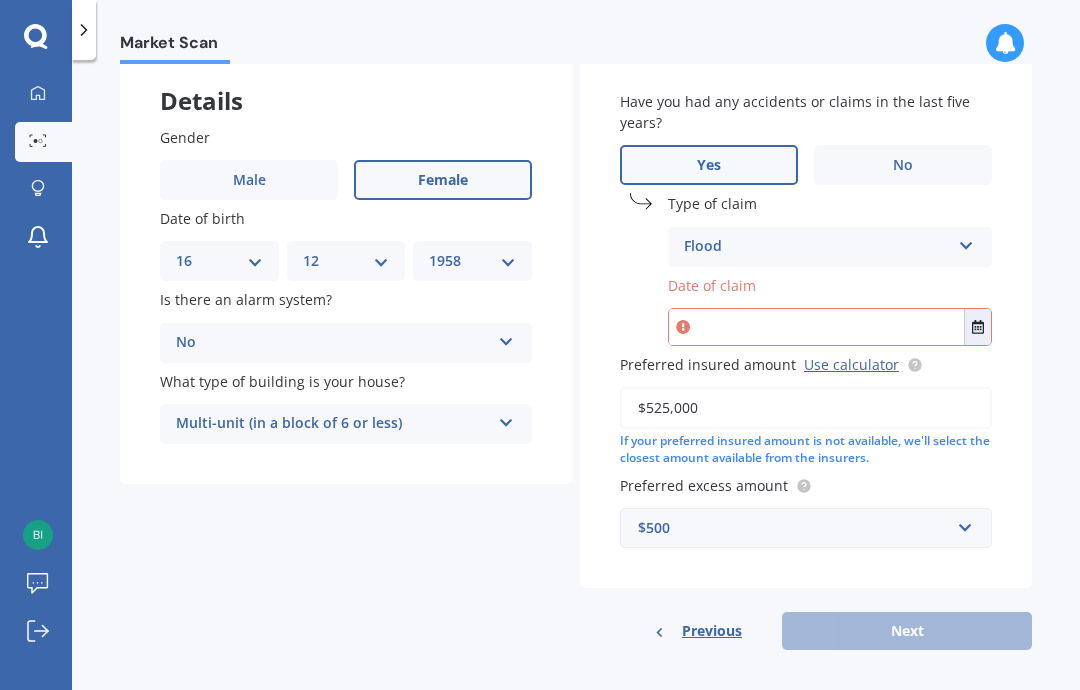 click at bounding box center [506, 419] 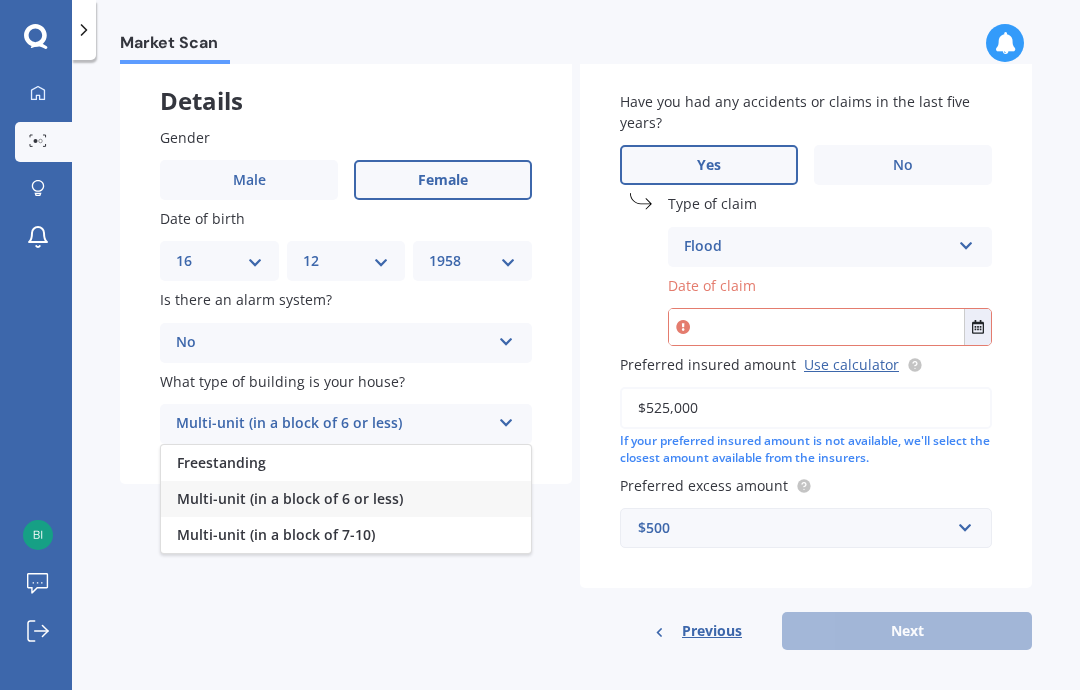 click on "Multi-unit (in a block of 6 or less)" at bounding box center [290, 498] 